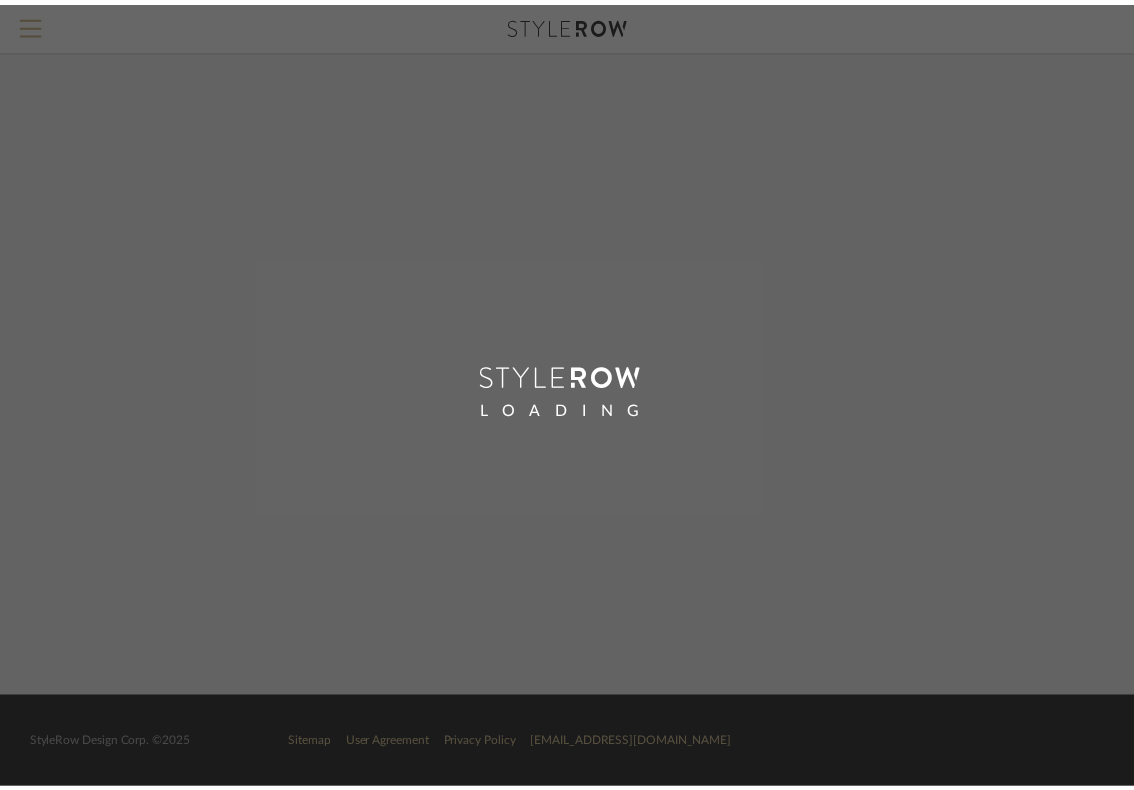 scroll, scrollTop: 0, scrollLeft: 0, axis: both 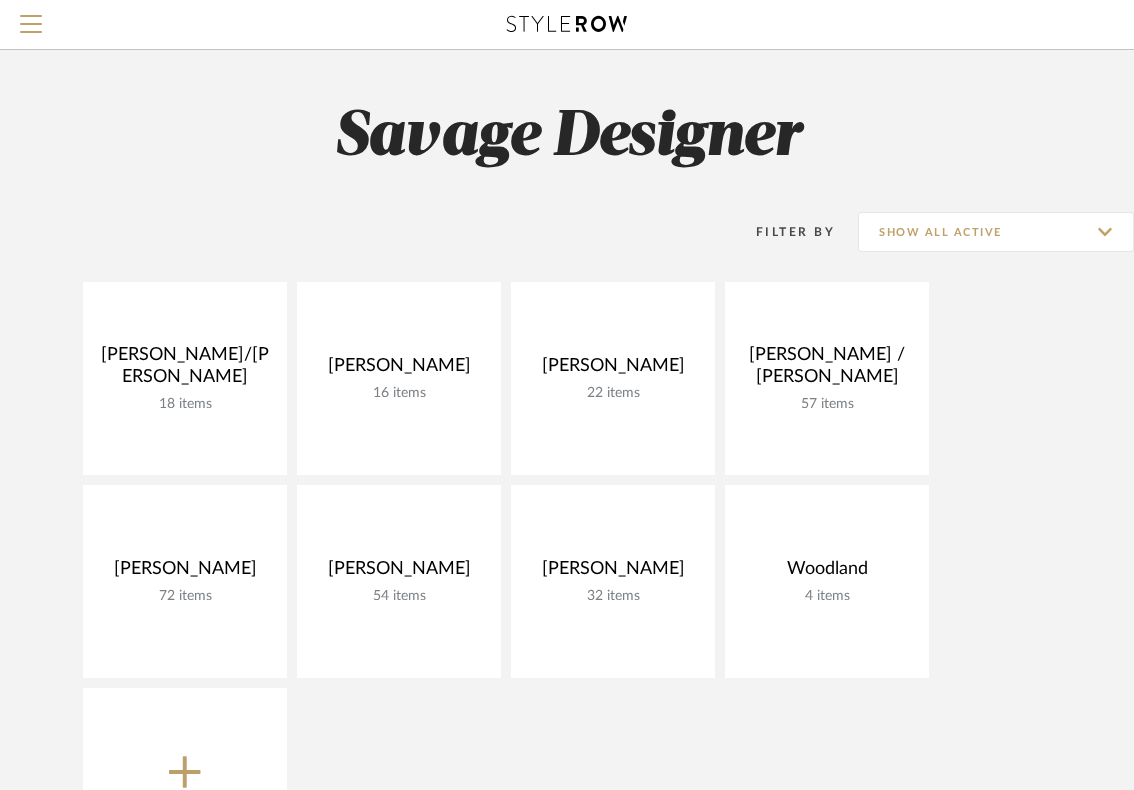 click on "New Project" 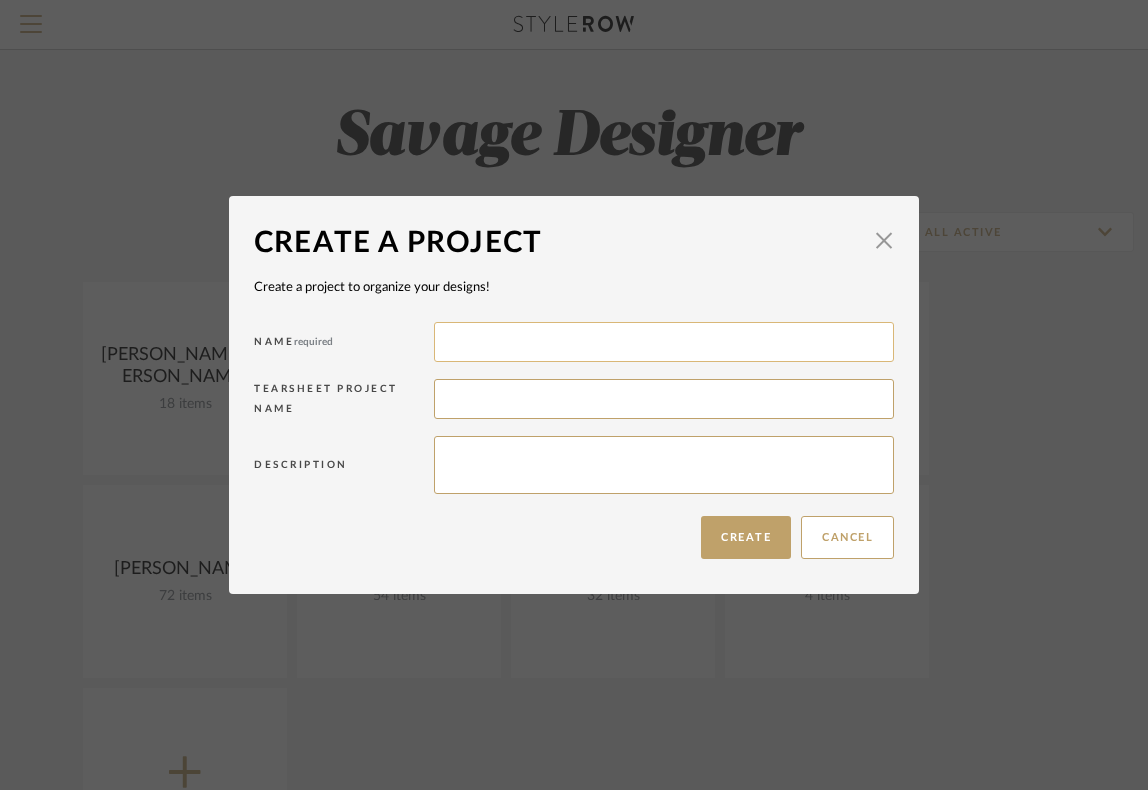click at bounding box center (664, 342) 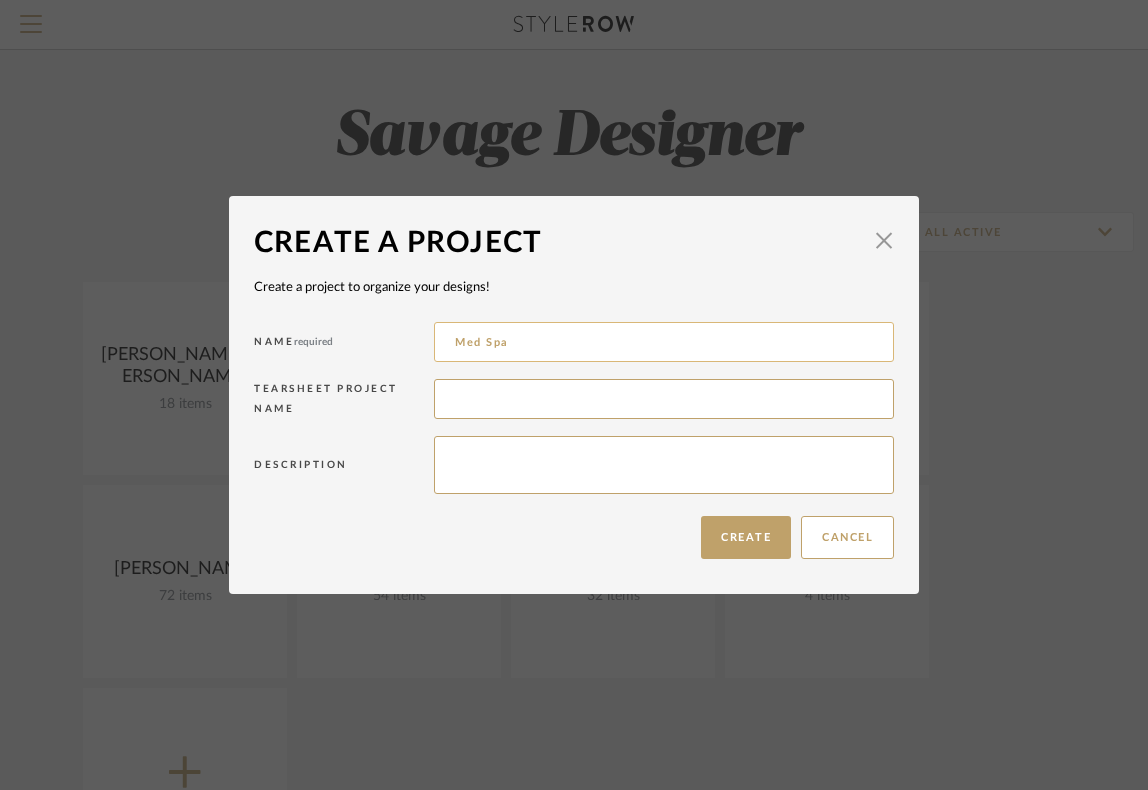 click on "Med Spa" at bounding box center [664, 342] 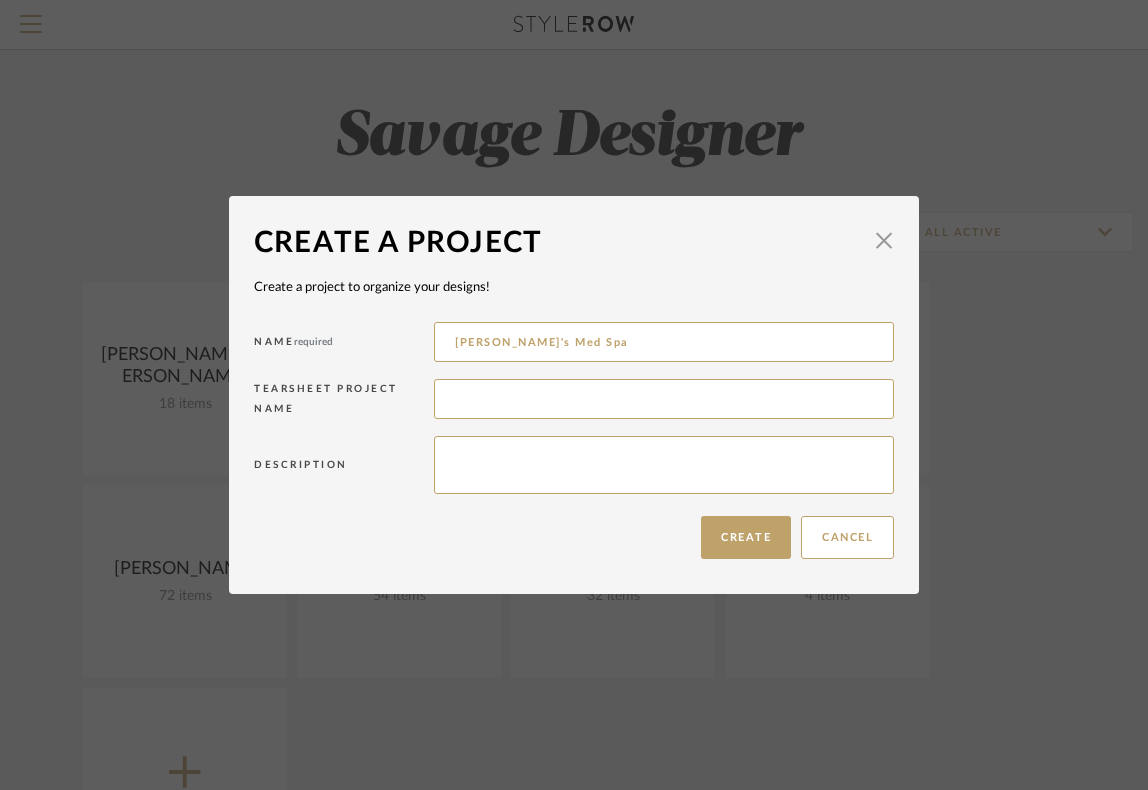 type on "[PERSON_NAME]'s Med Spa" 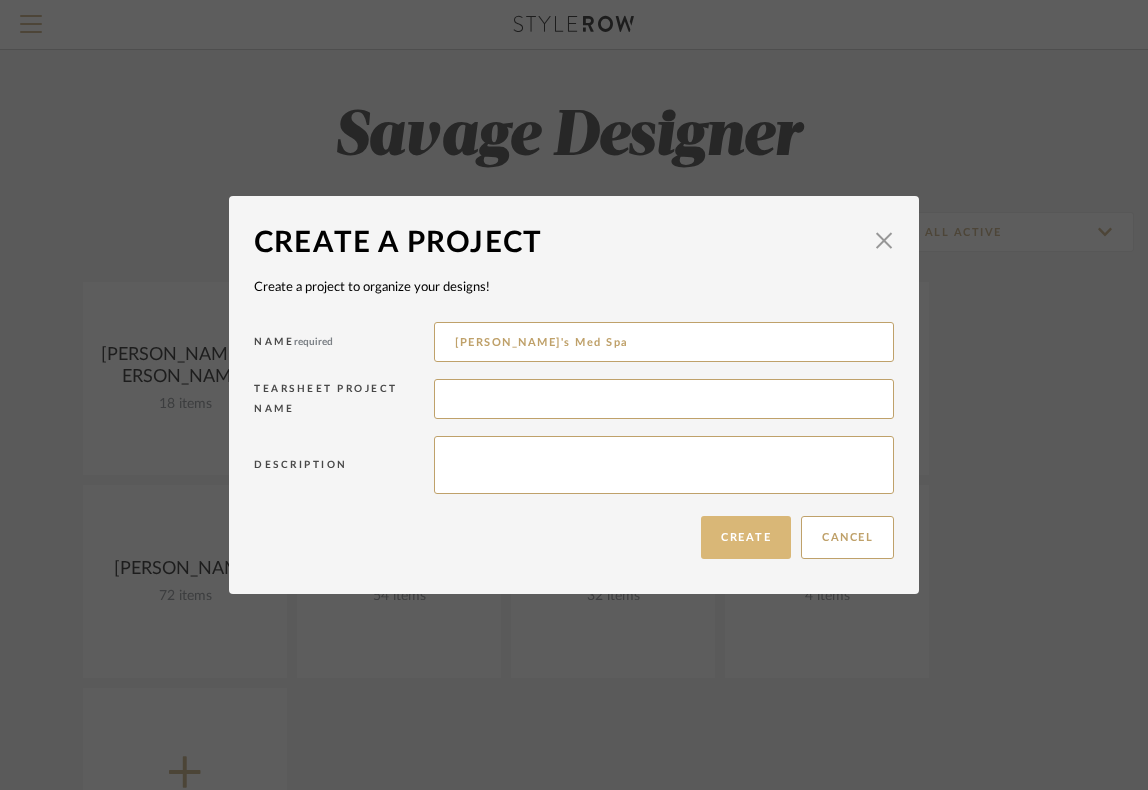 click on "Create" at bounding box center [746, 537] 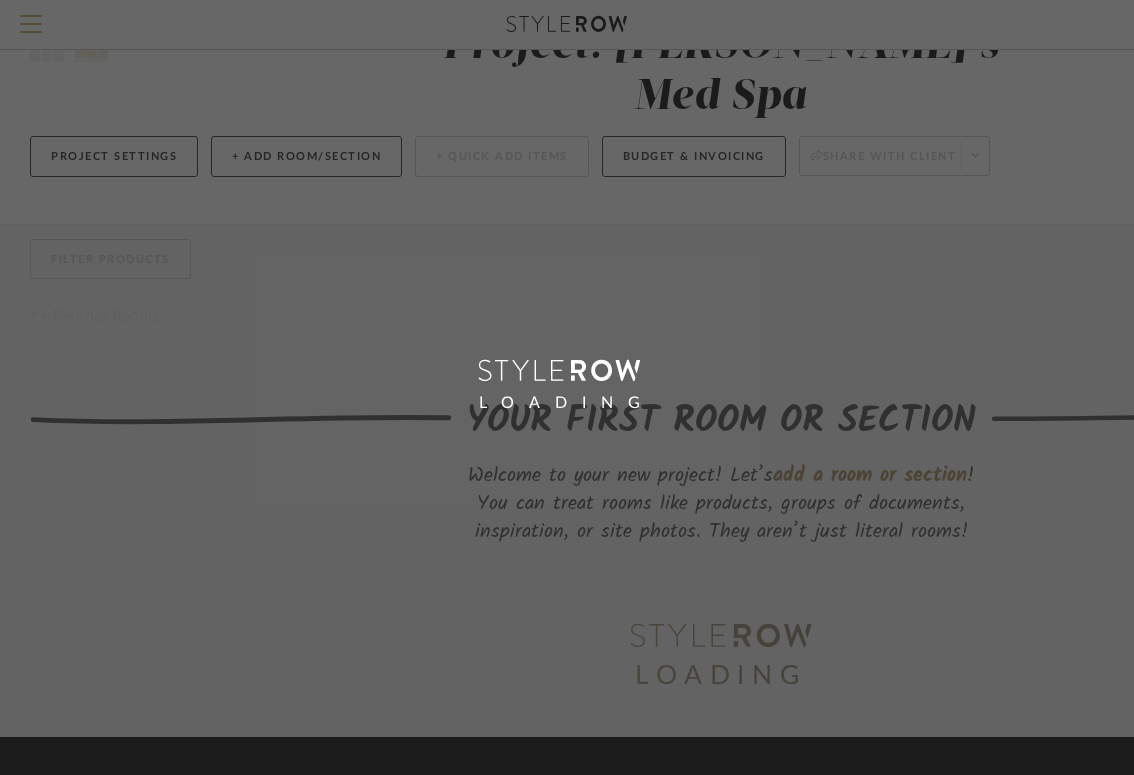 scroll, scrollTop: 0, scrollLeft: 0, axis: both 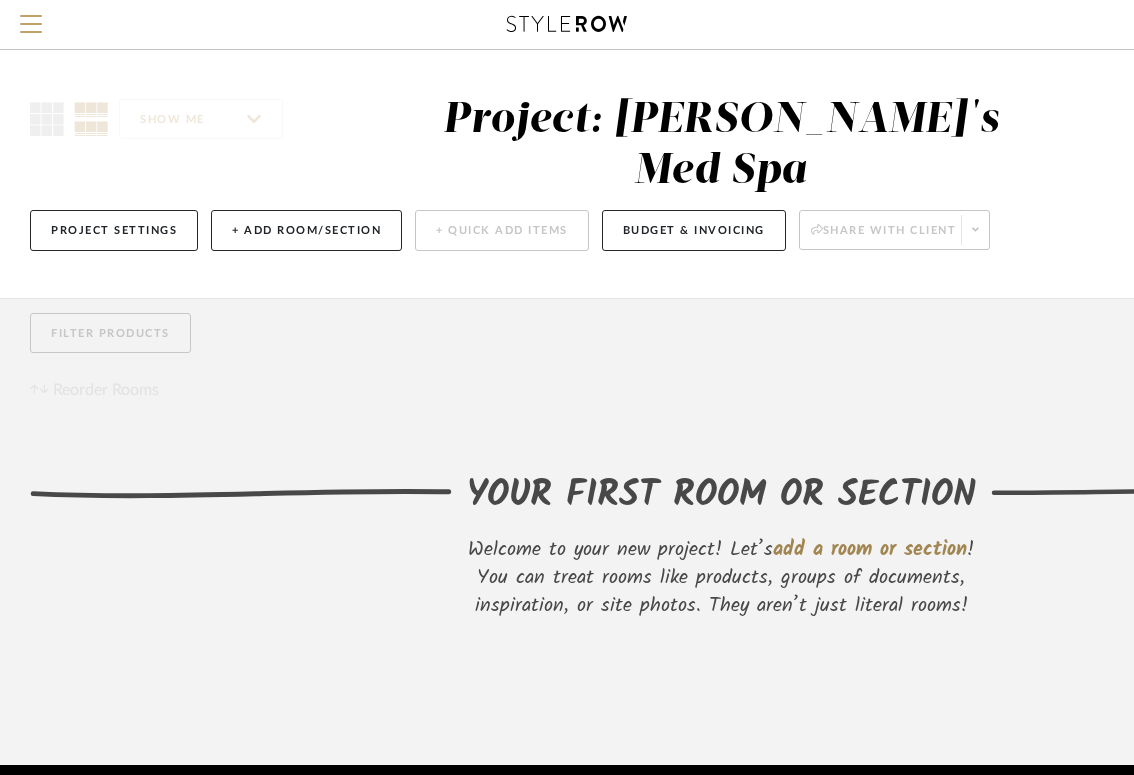 click on "Filter Products  Reorder Rooms" 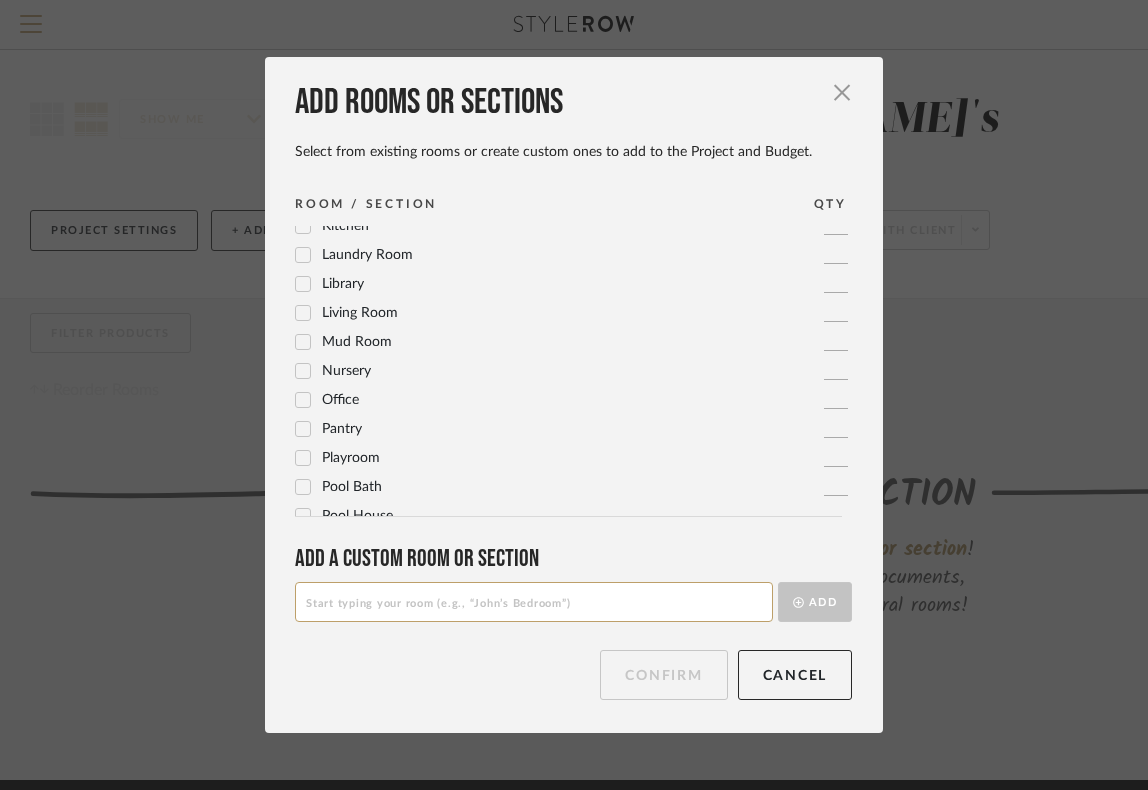 scroll, scrollTop: 666, scrollLeft: 0, axis: vertical 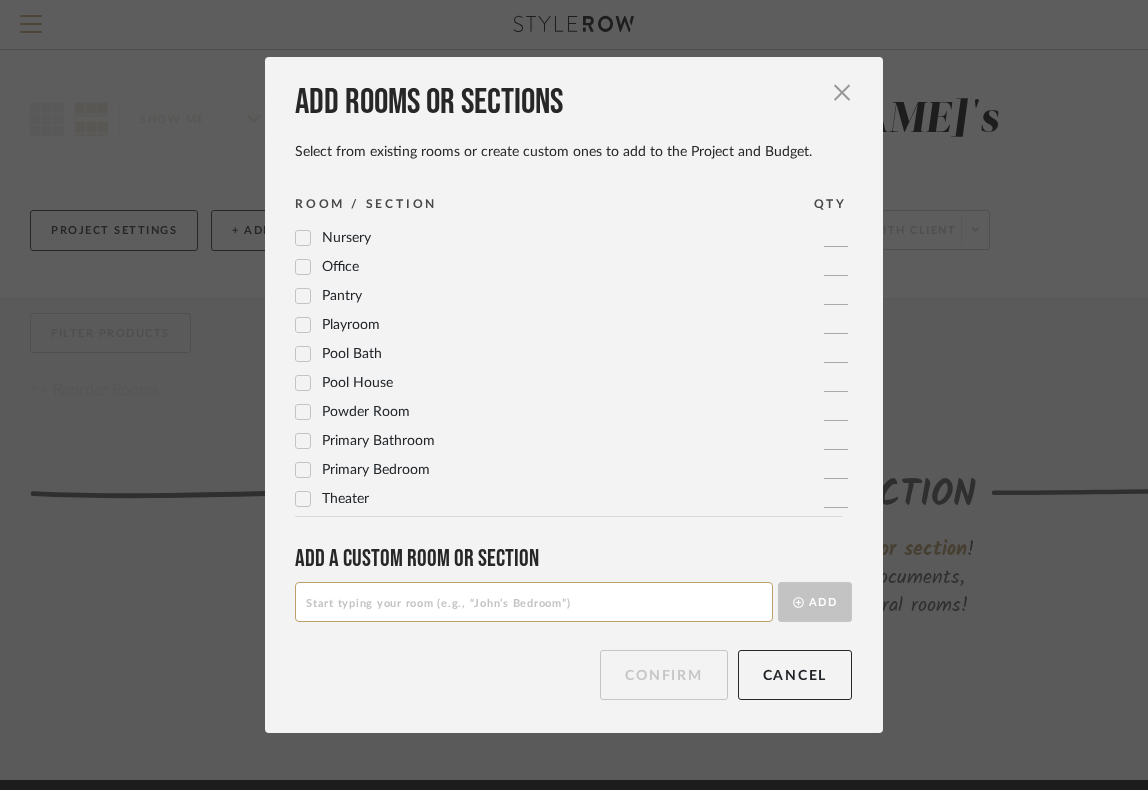 click 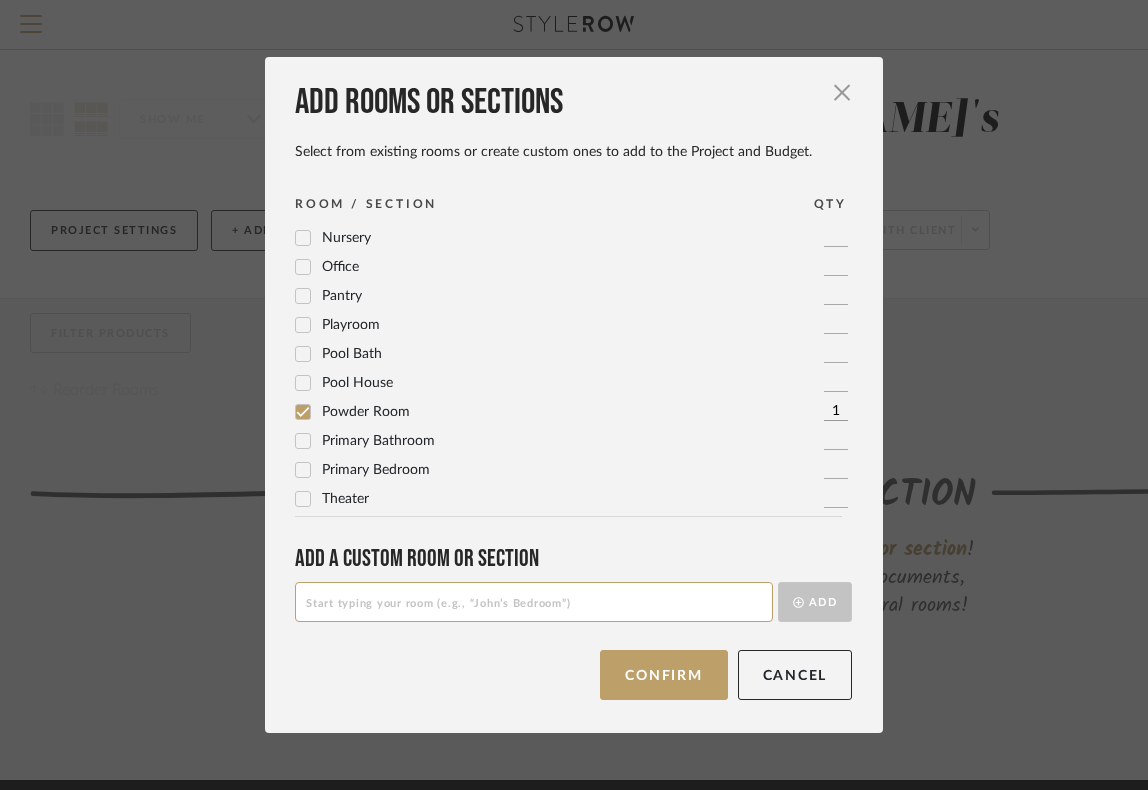 click at bounding box center [534, 602] 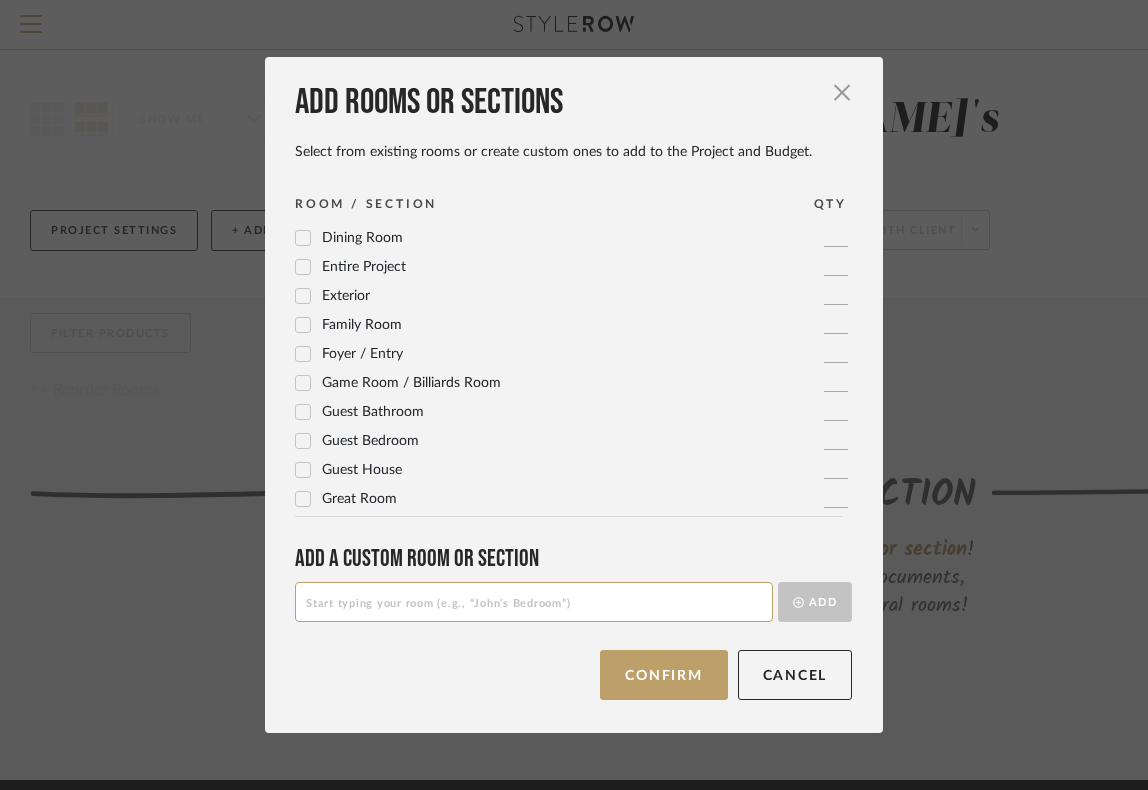 scroll, scrollTop: 133, scrollLeft: 0, axis: vertical 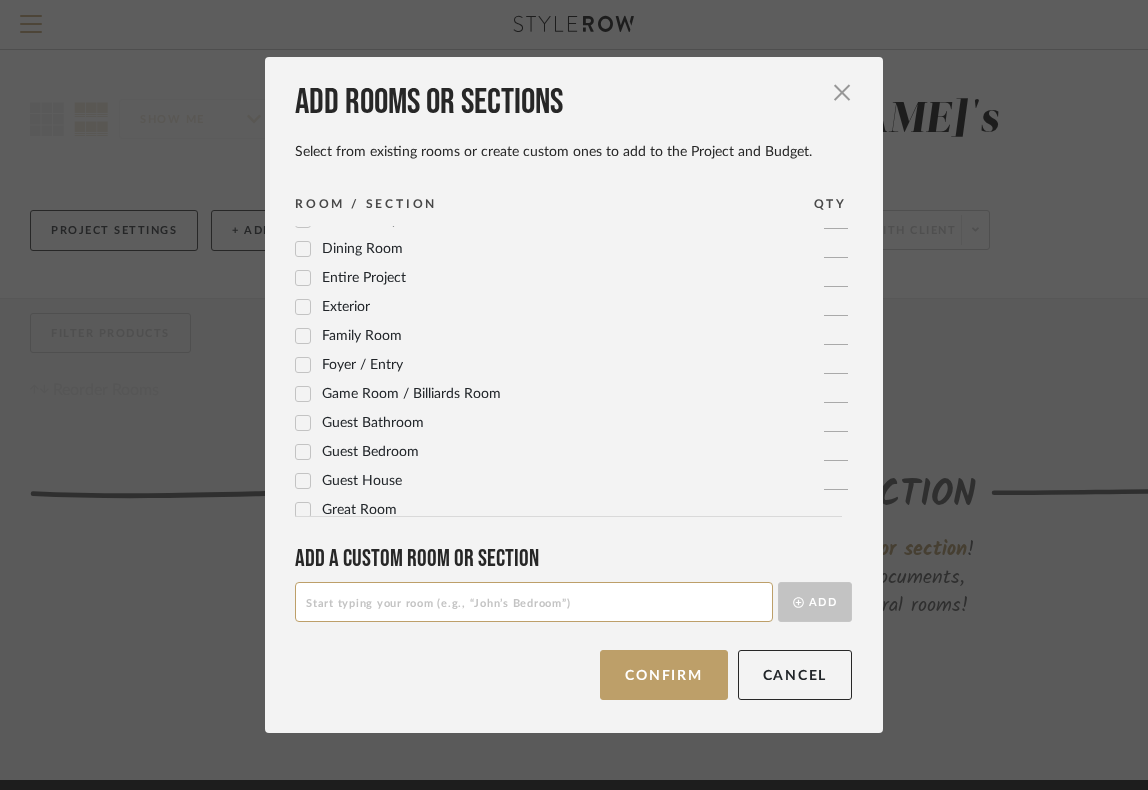 click 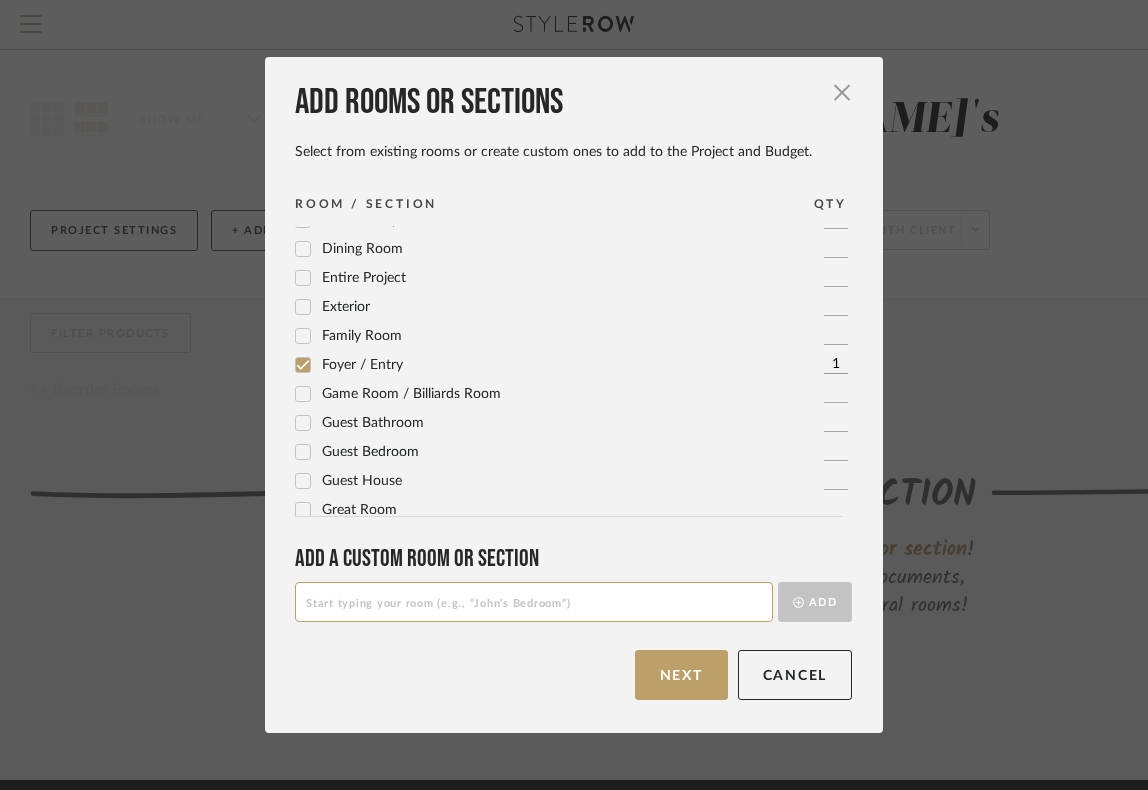 scroll, scrollTop: 0, scrollLeft: 0, axis: both 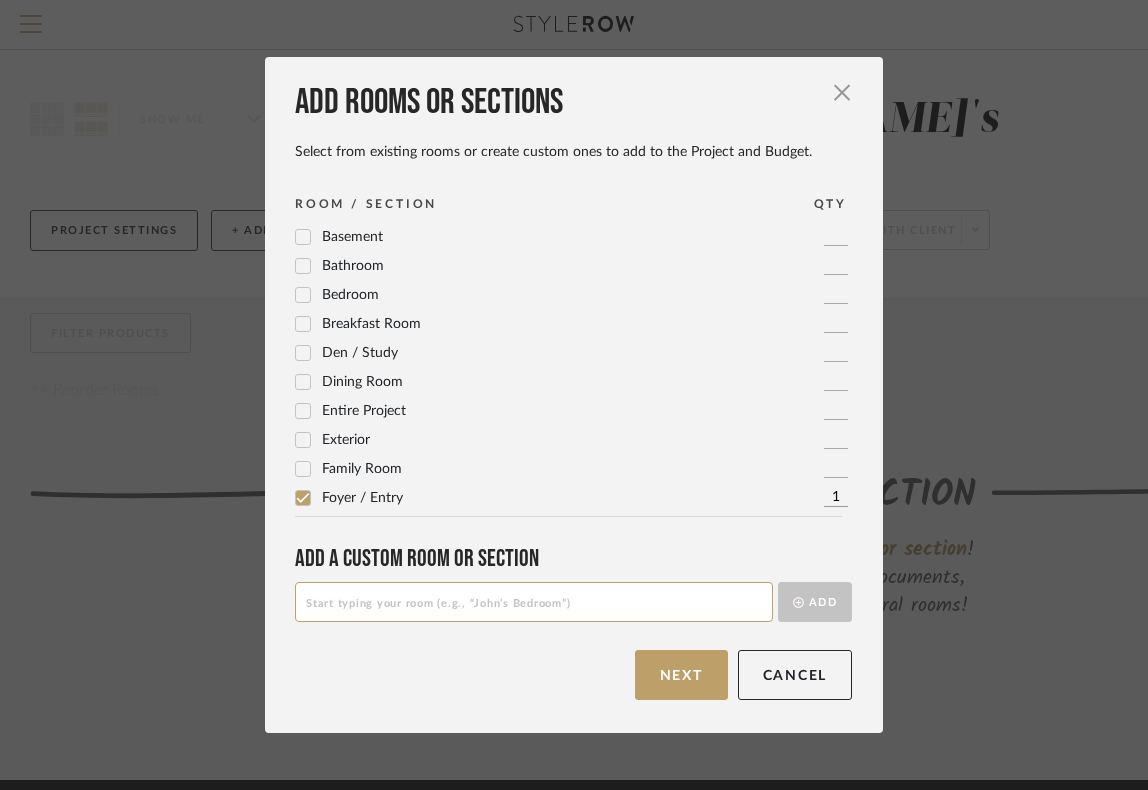 click at bounding box center (534, 602) 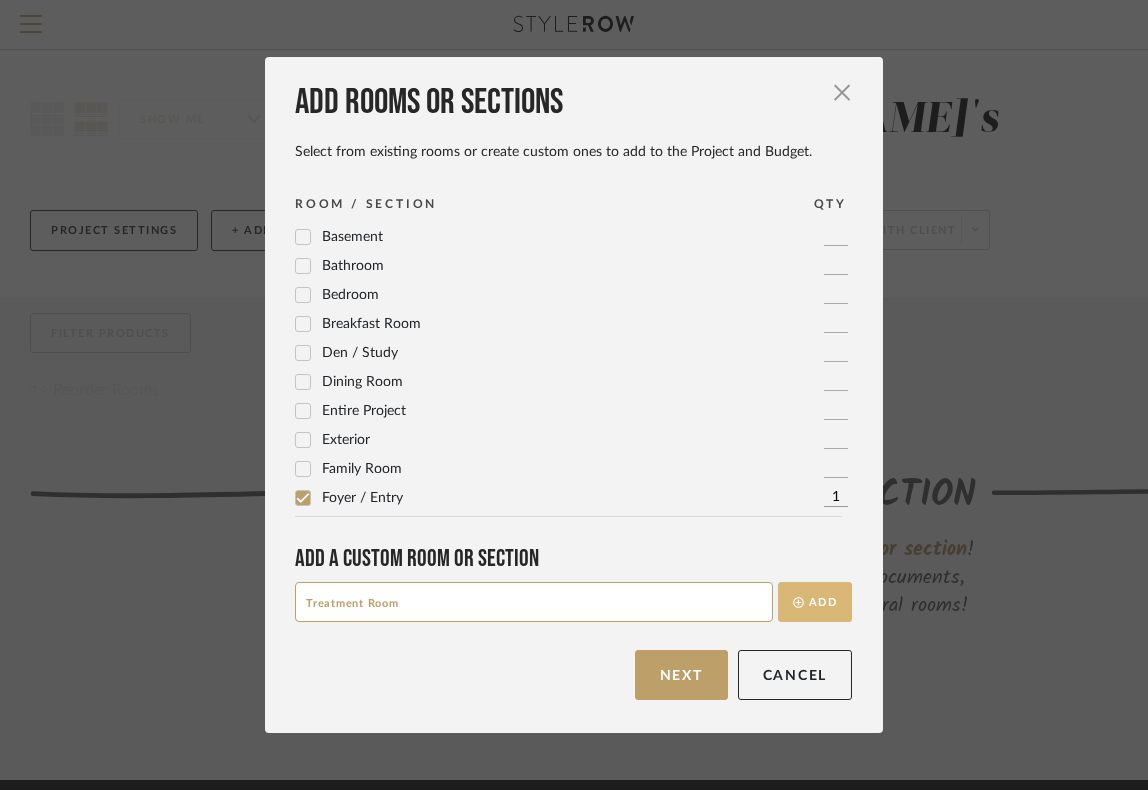 type on "Treatment Room" 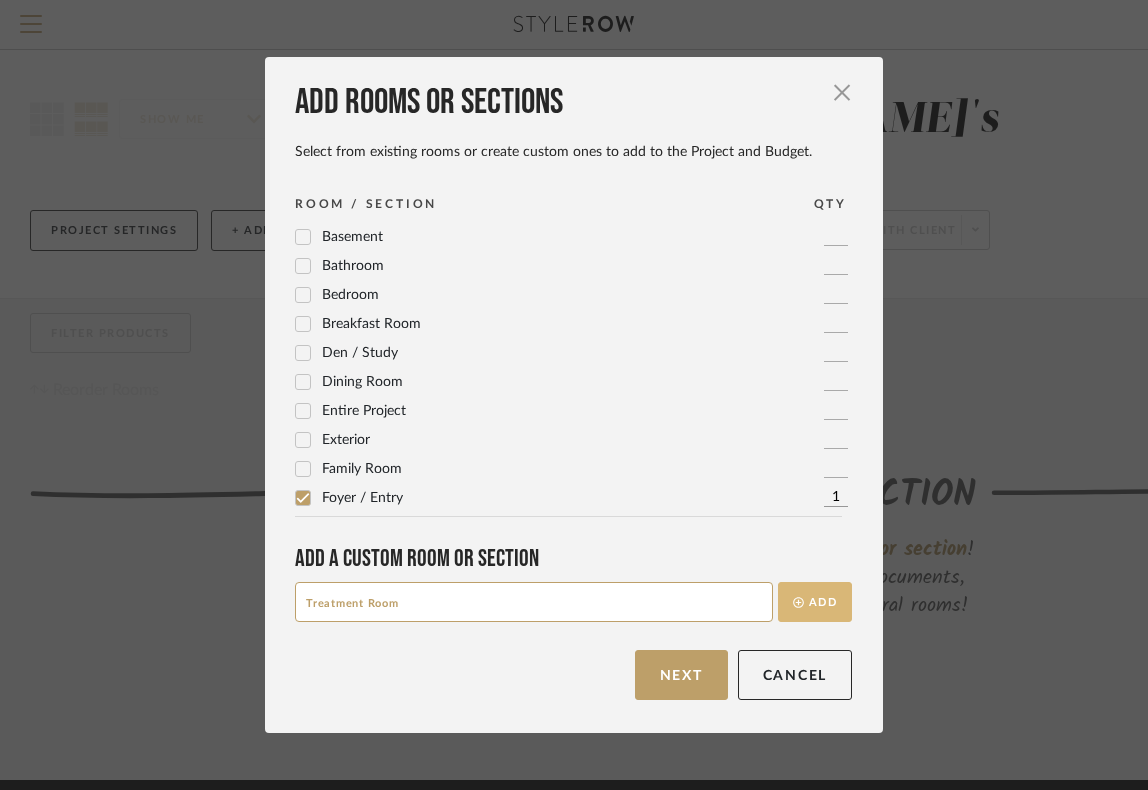 click on "Add" at bounding box center [815, 602] 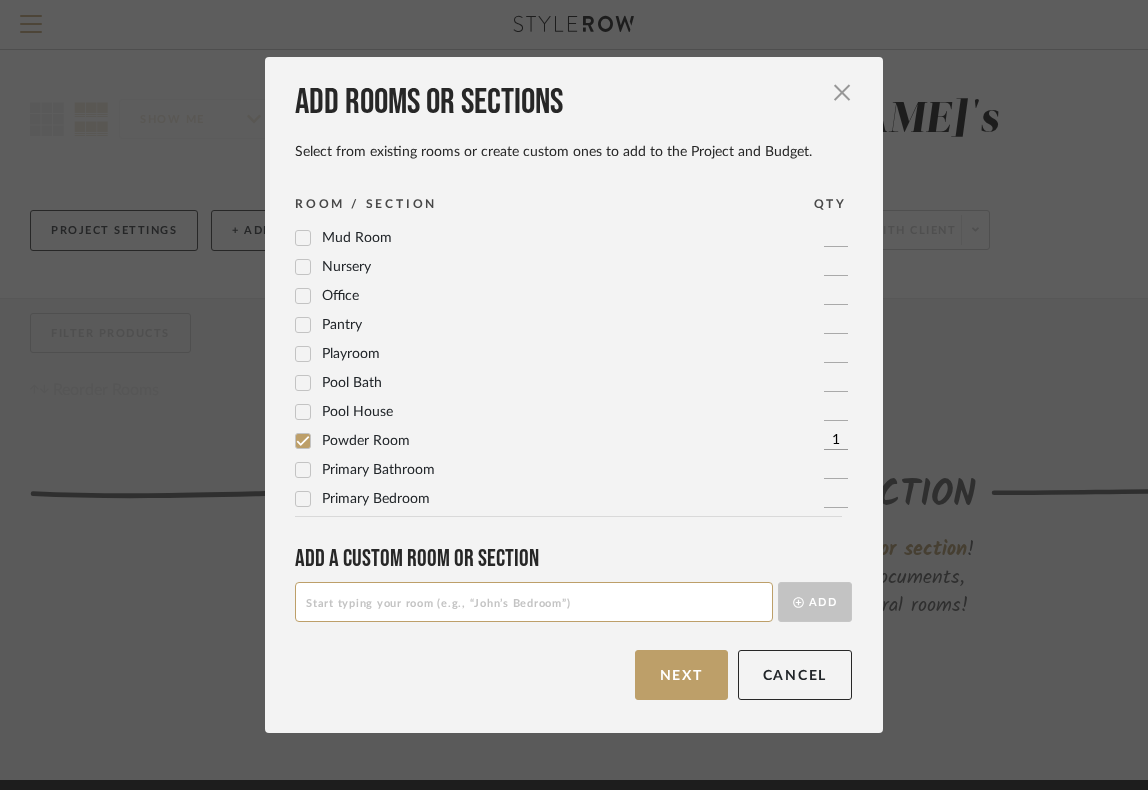 scroll, scrollTop: 696, scrollLeft: 0, axis: vertical 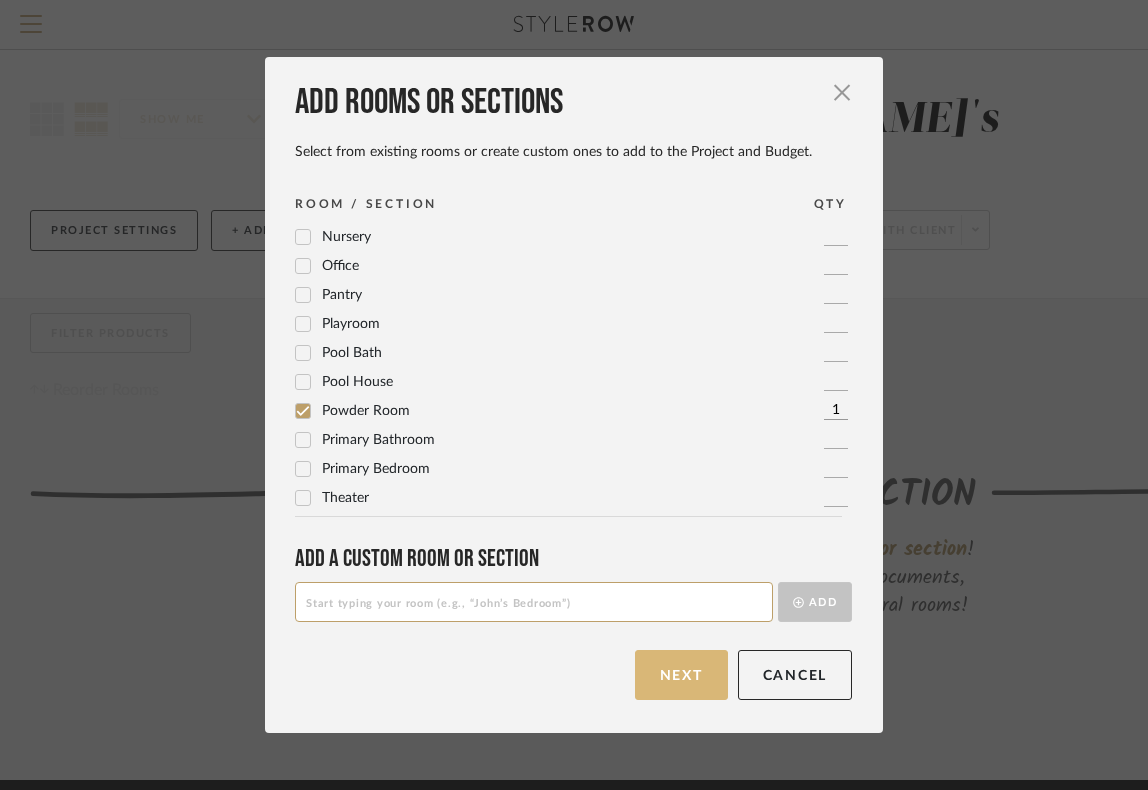 click on "Next" at bounding box center (681, 675) 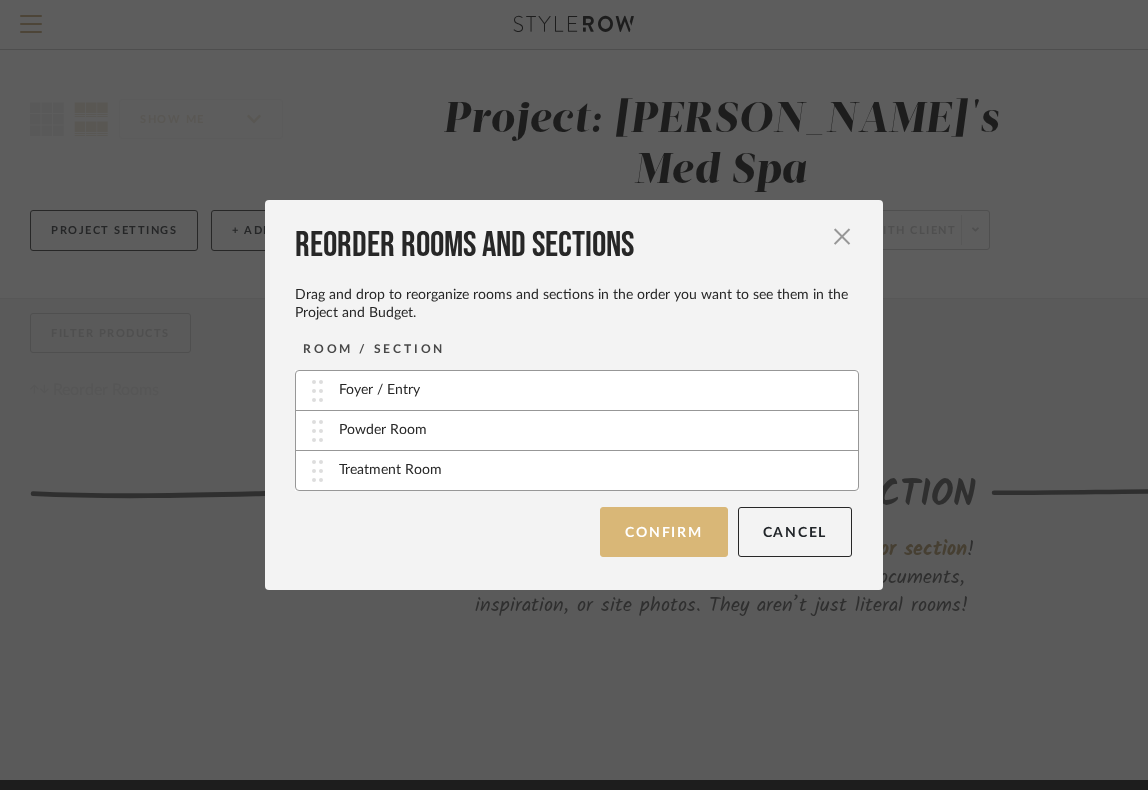 click on "Confirm" at bounding box center (663, 532) 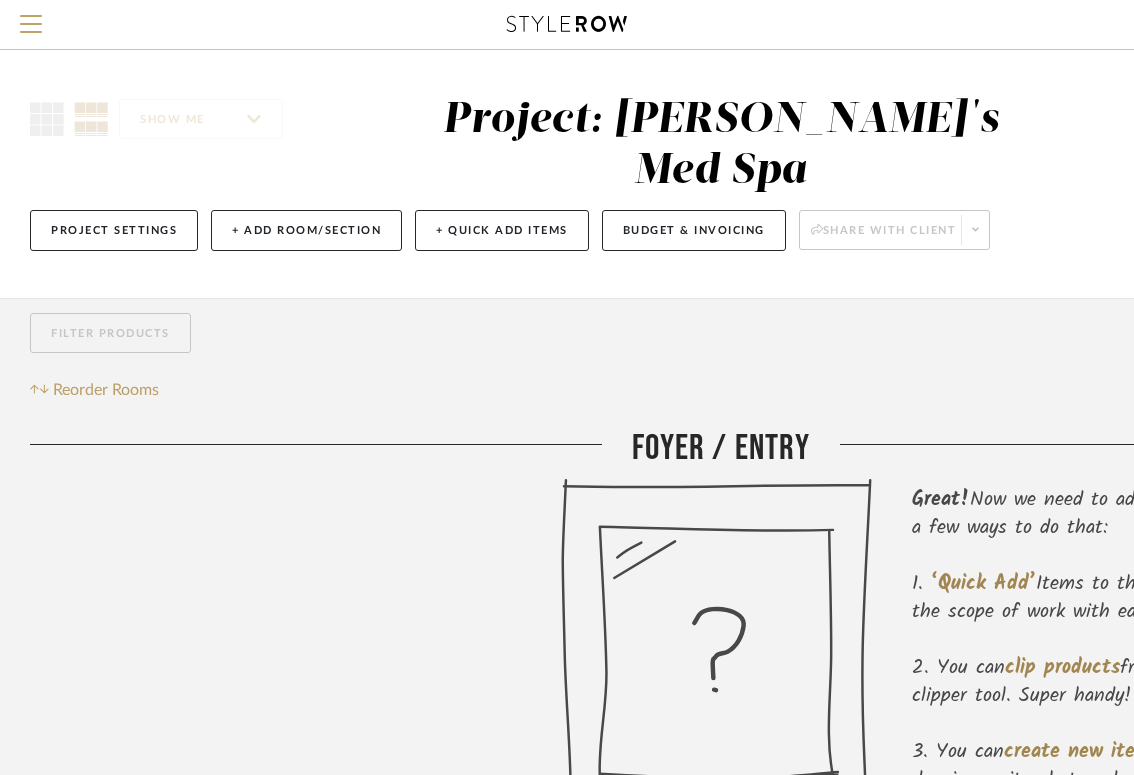 click 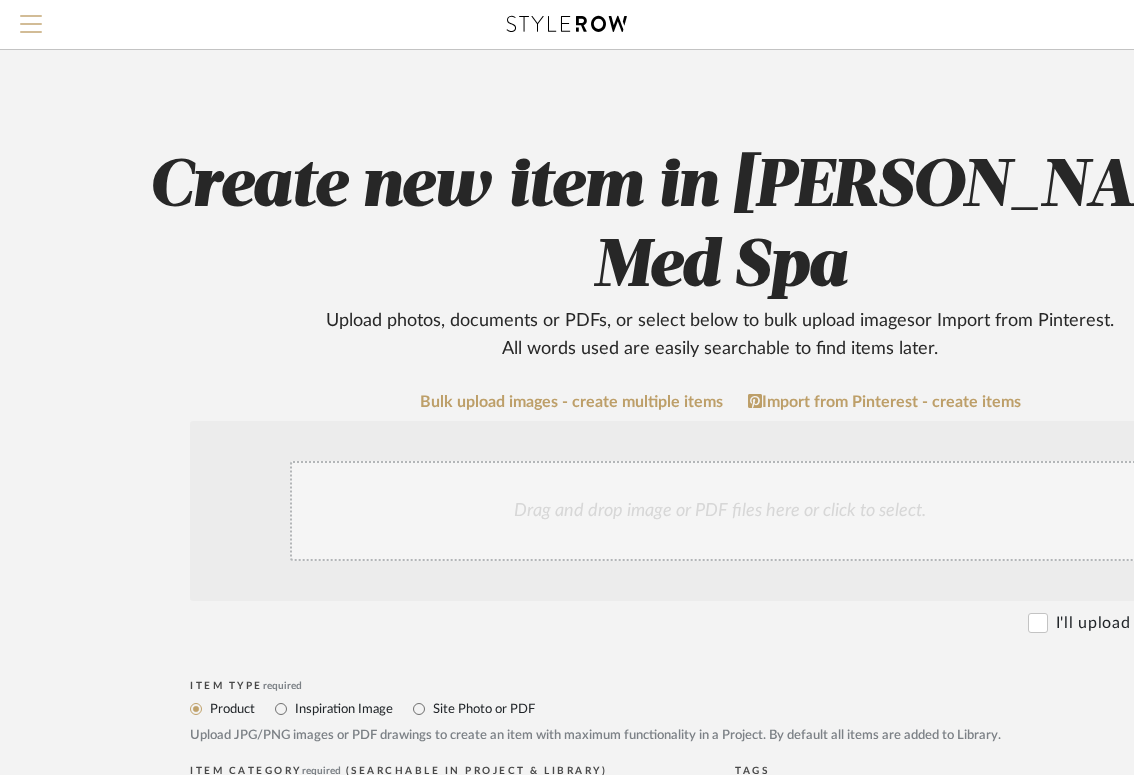 click at bounding box center [31, 24] 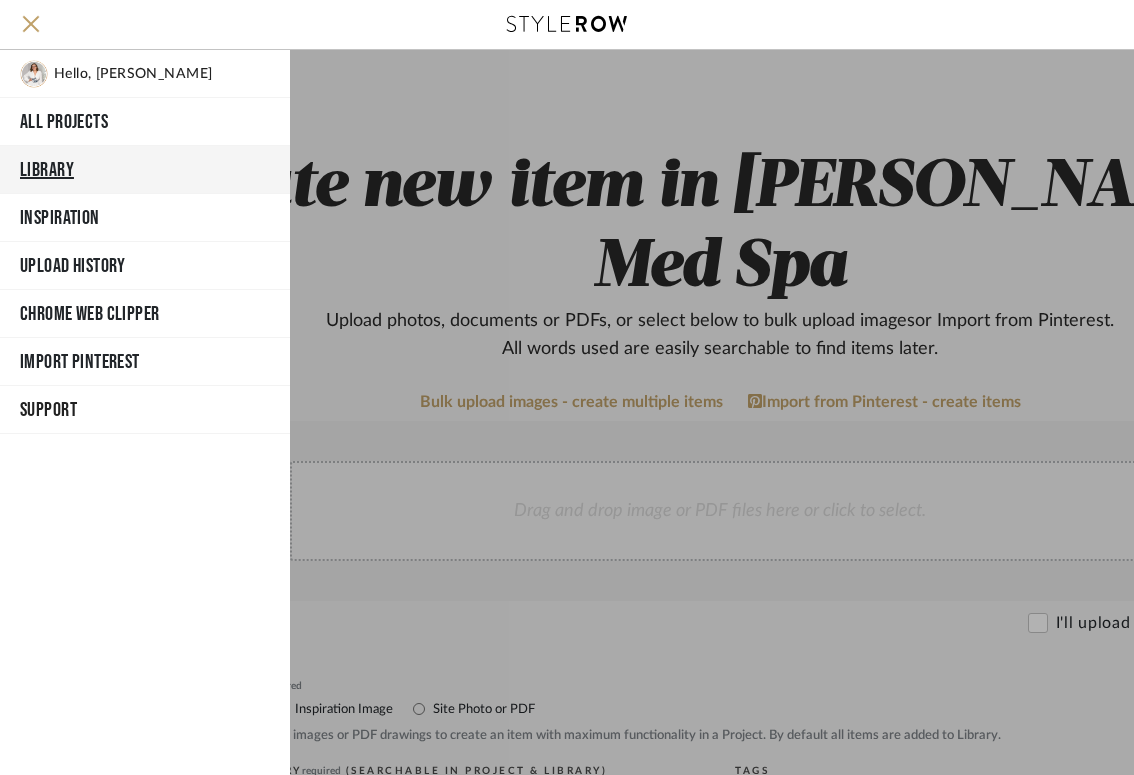 click on "Library" at bounding box center (145, 170) 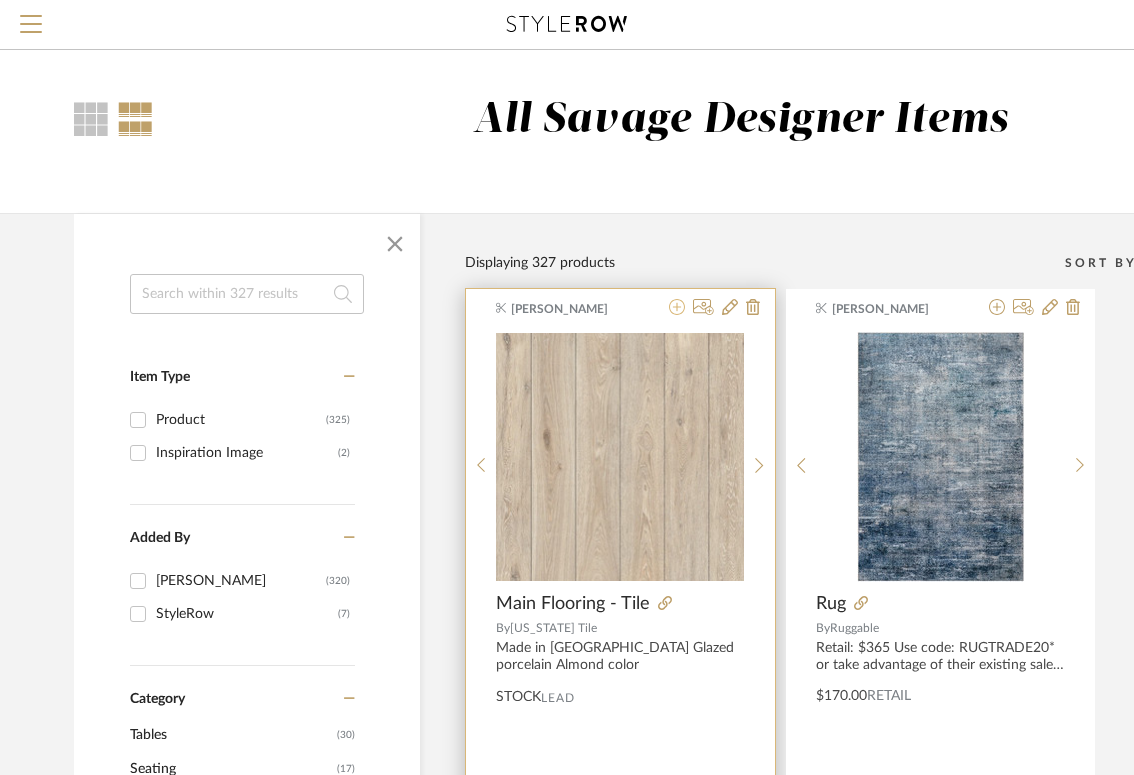 click 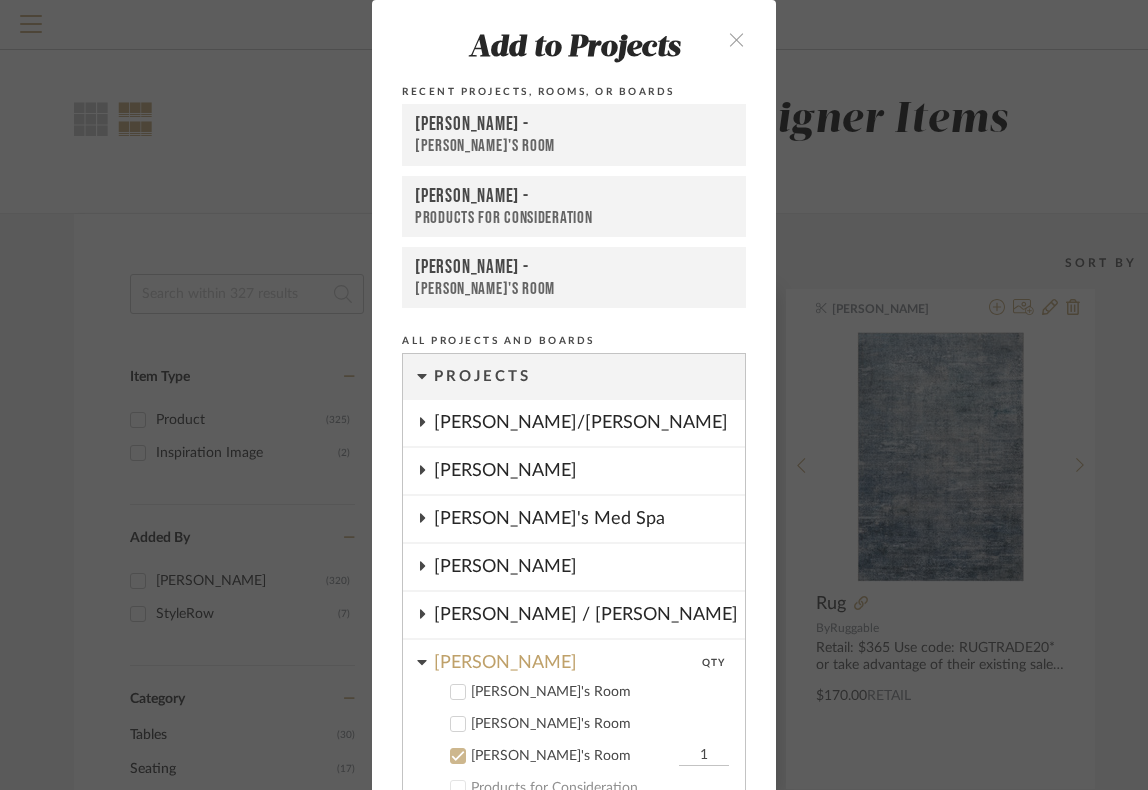 scroll, scrollTop: 114, scrollLeft: 0, axis: vertical 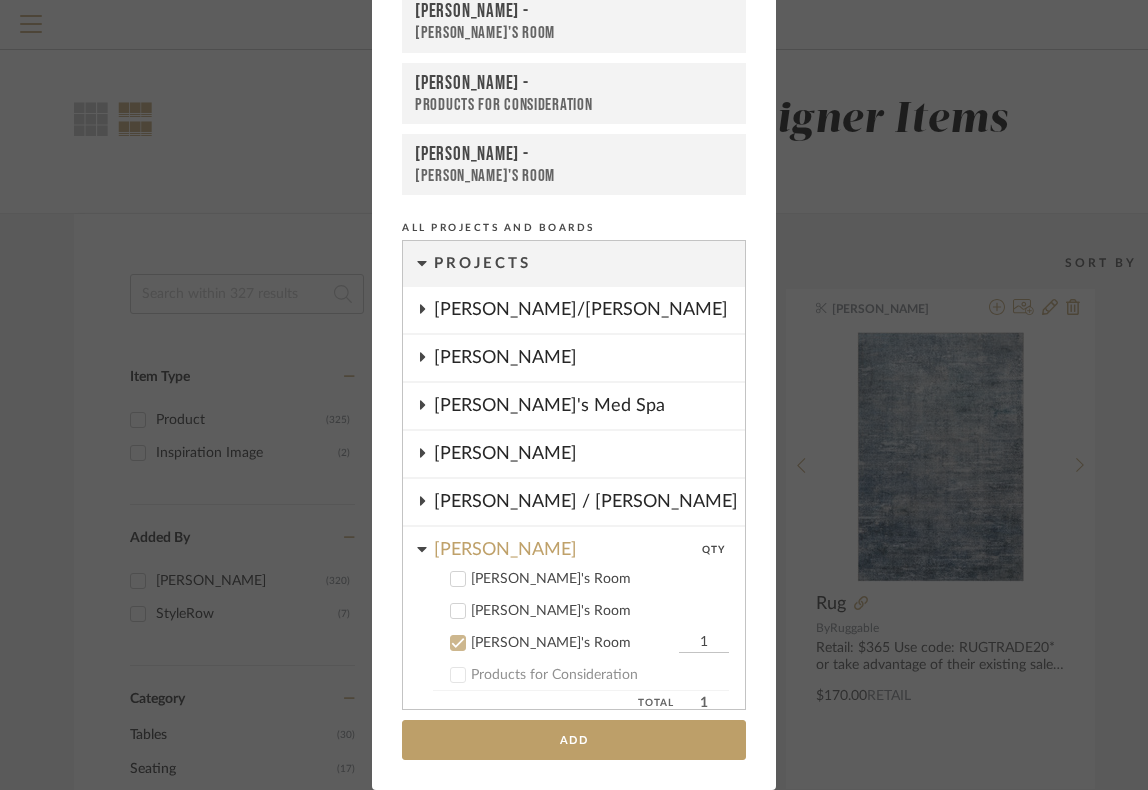 click at bounding box center [458, 643] 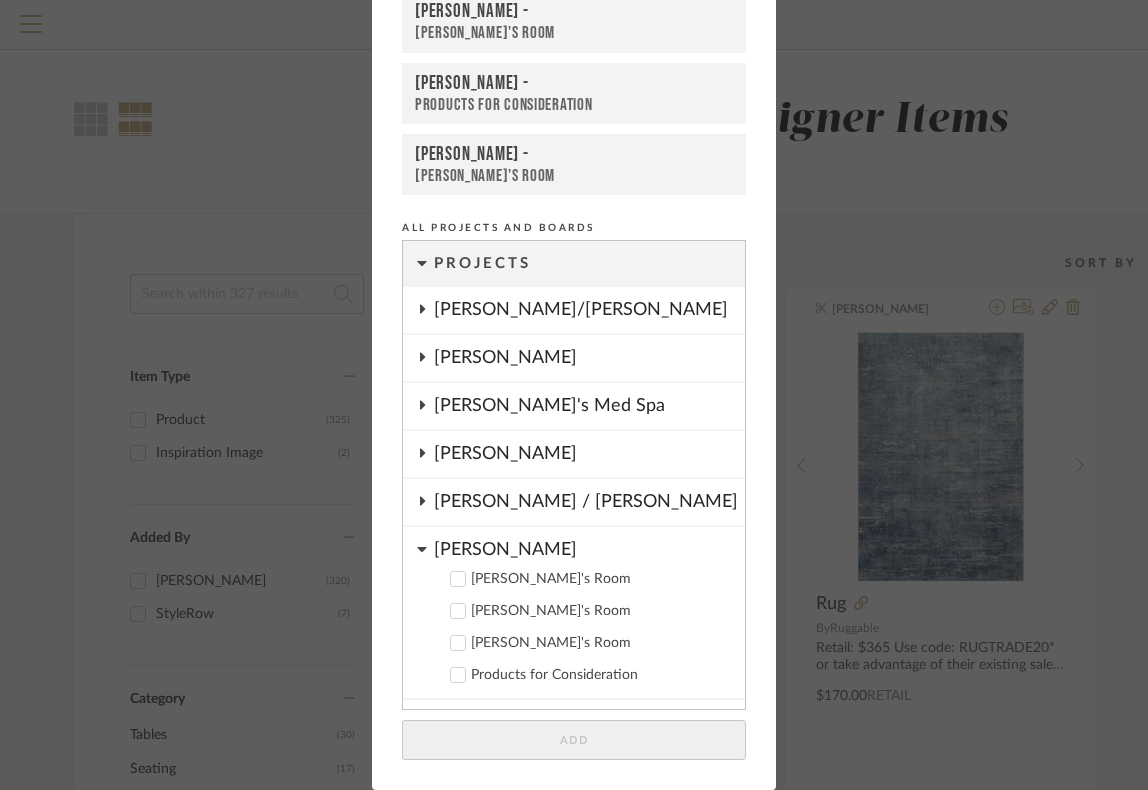 click on "Sherry Ratay   Mikey's Room   Alaina's Room   William's Room   Products for Consideration" at bounding box center [574, 613] 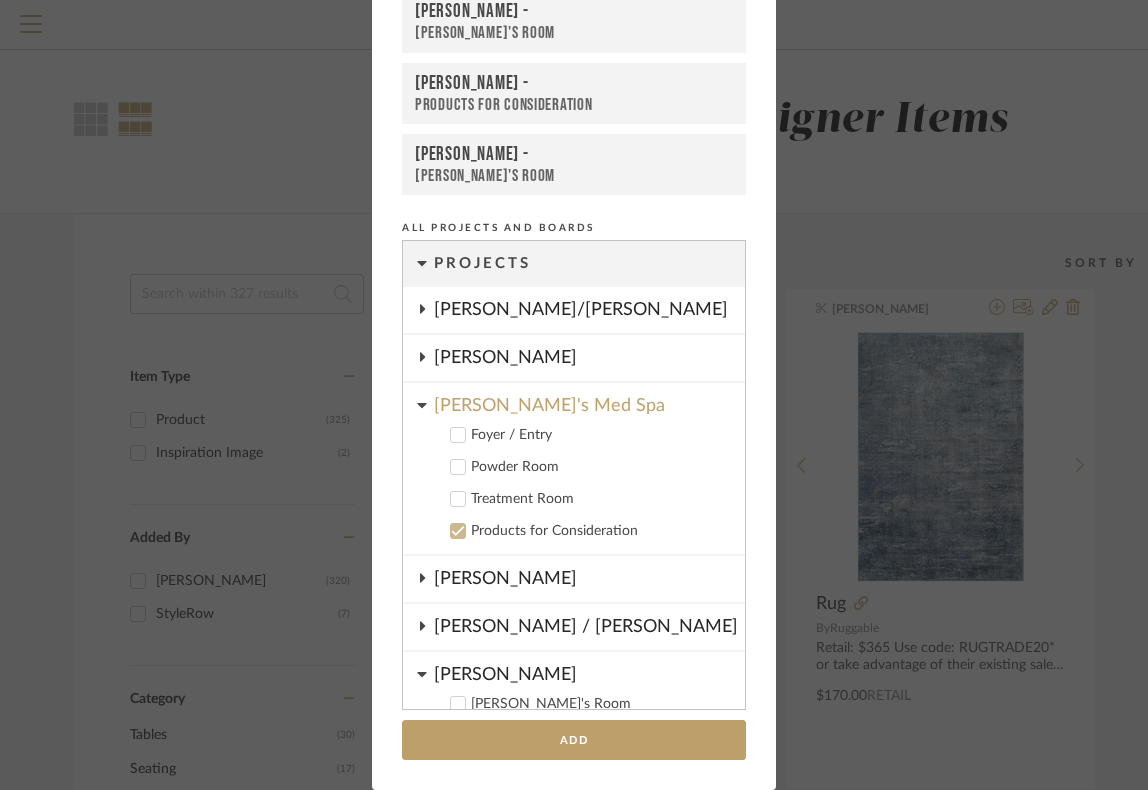 click on "Foyer / Entry" at bounding box center [581, 435] 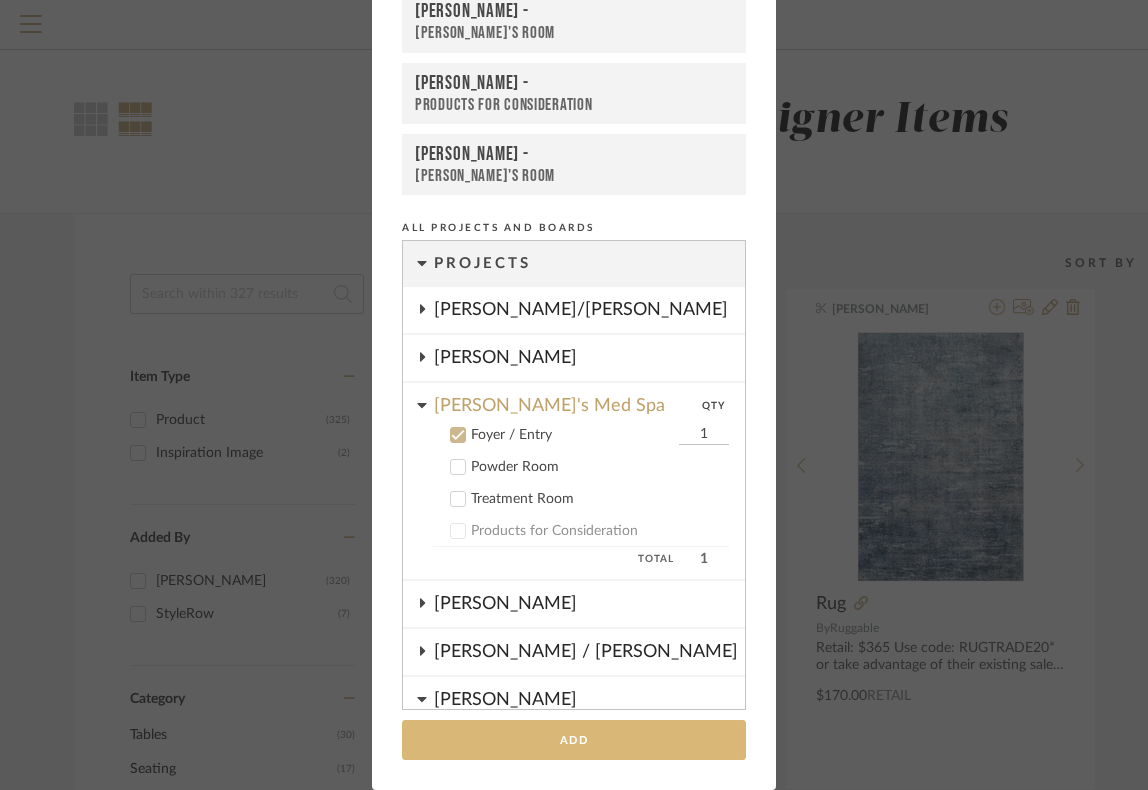 click on "Add" at bounding box center [574, 740] 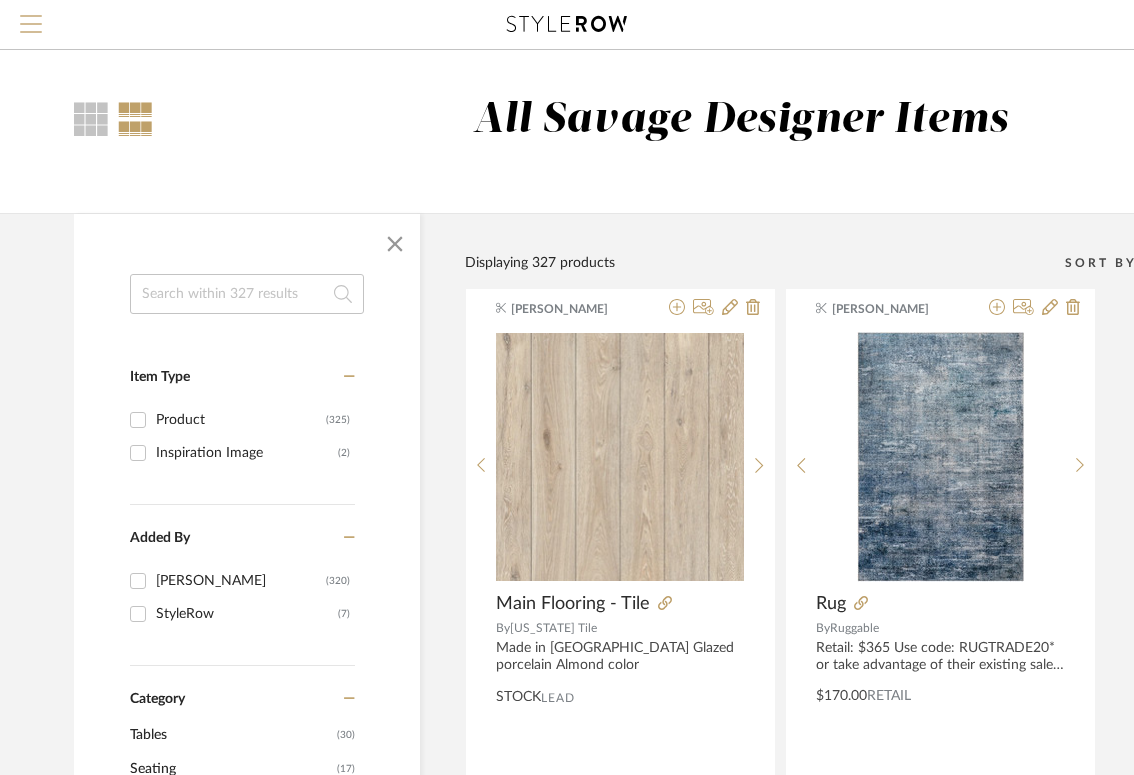 click at bounding box center [31, 30] 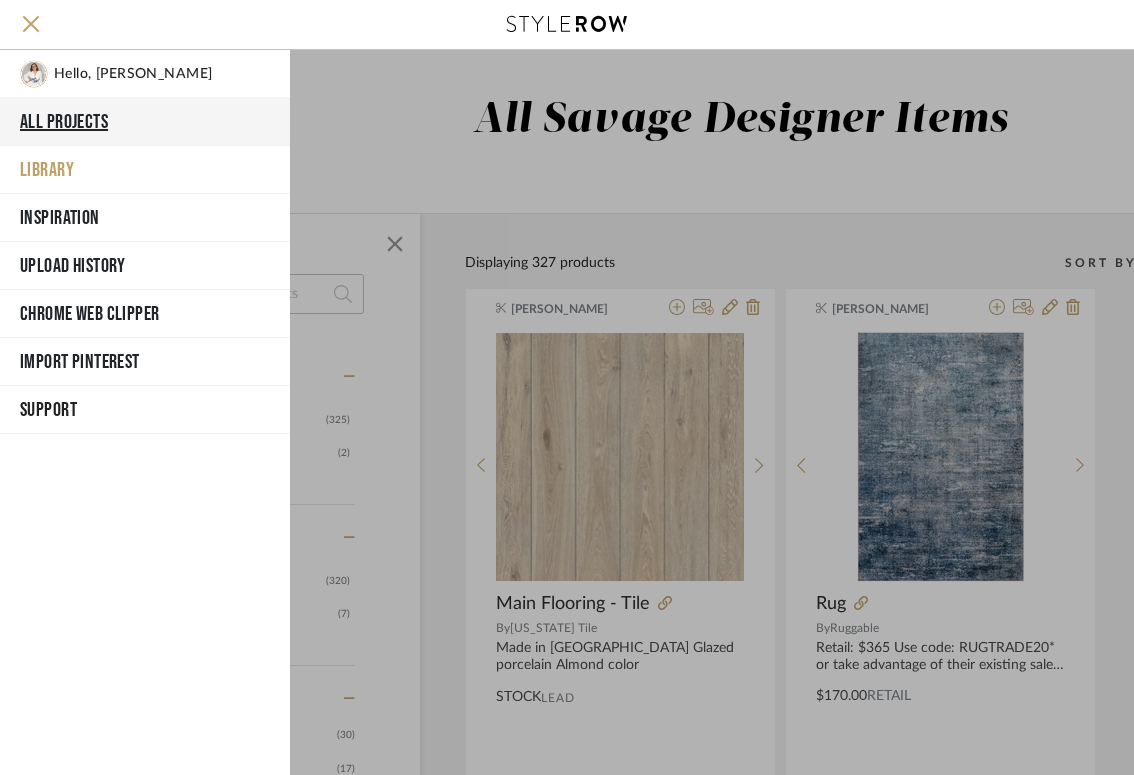click on "All Projects" at bounding box center [145, 122] 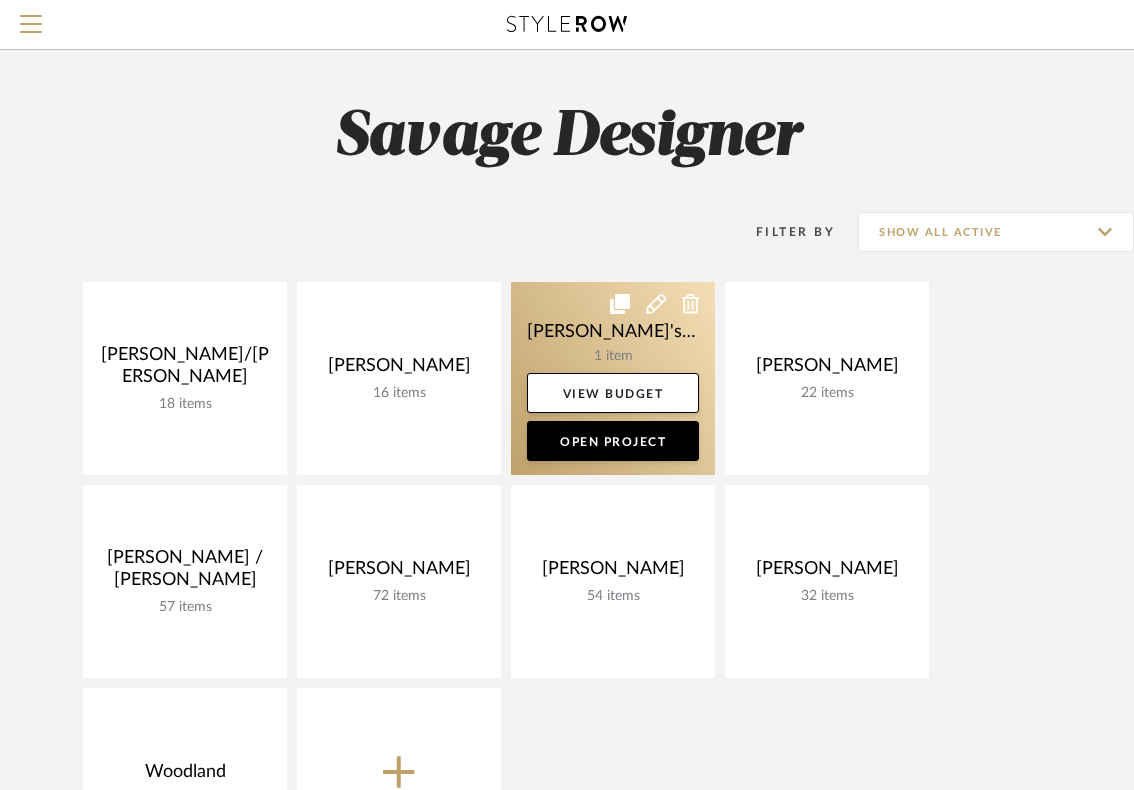 click 